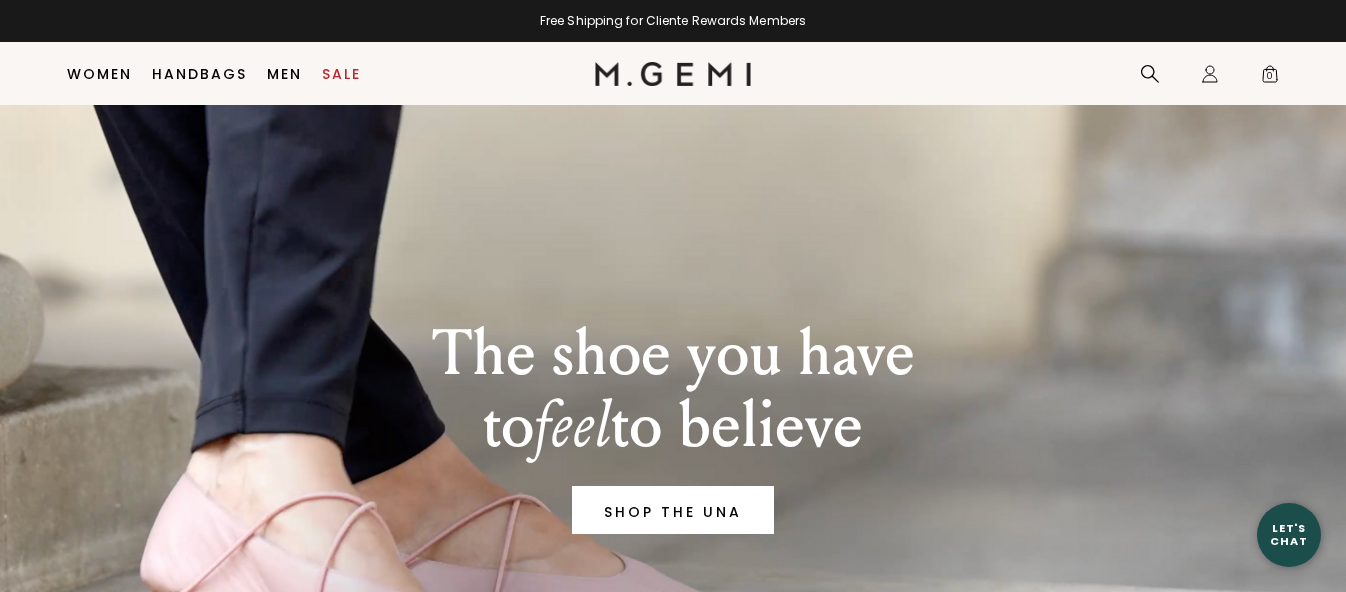 scroll, scrollTop: 1346, scrollLeft: 0, axis: vertical 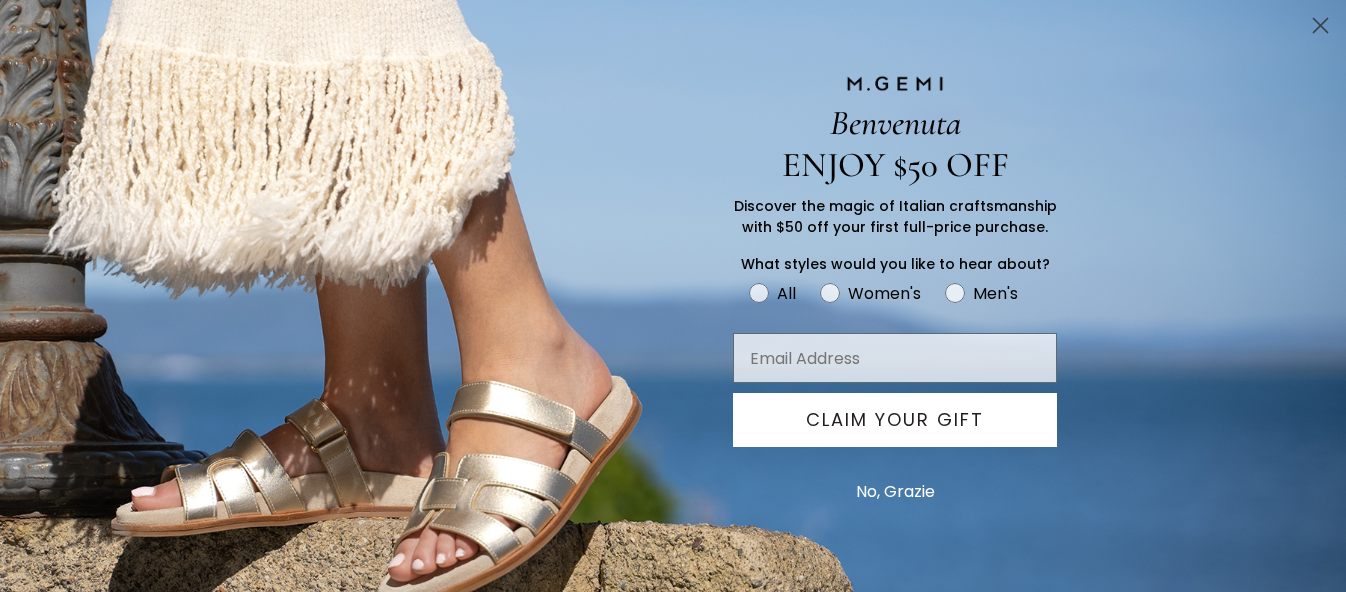 click 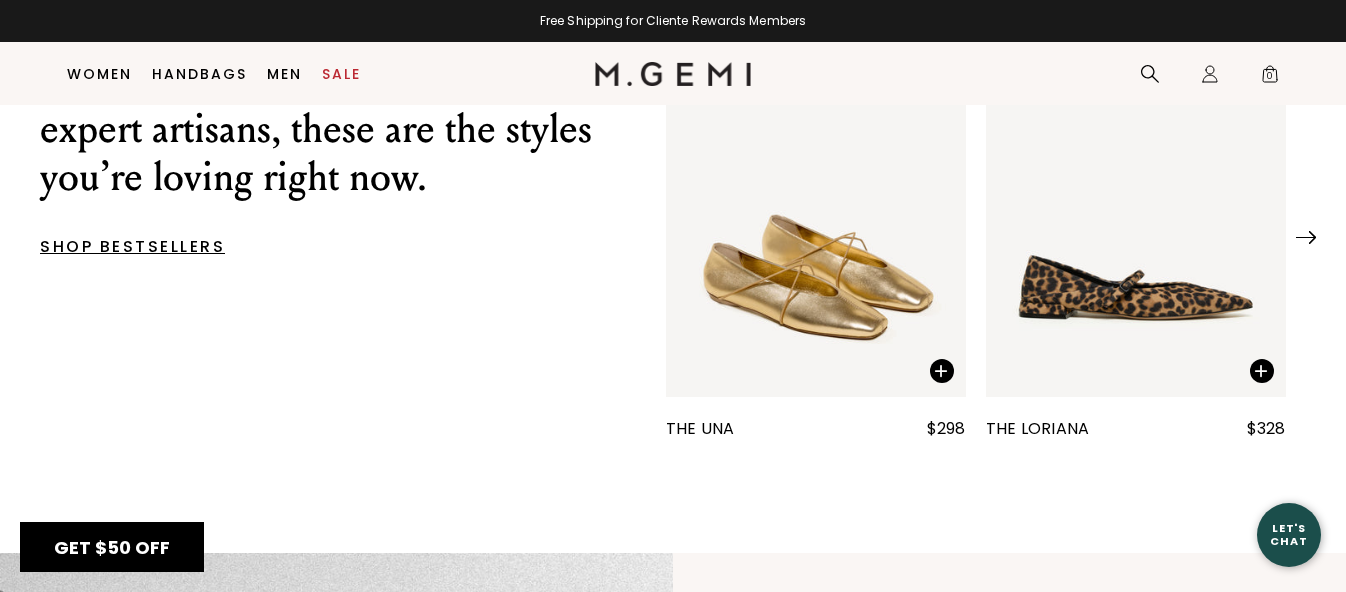 scroll, scrollTop: 0, scrollLeft: 0, axis: both 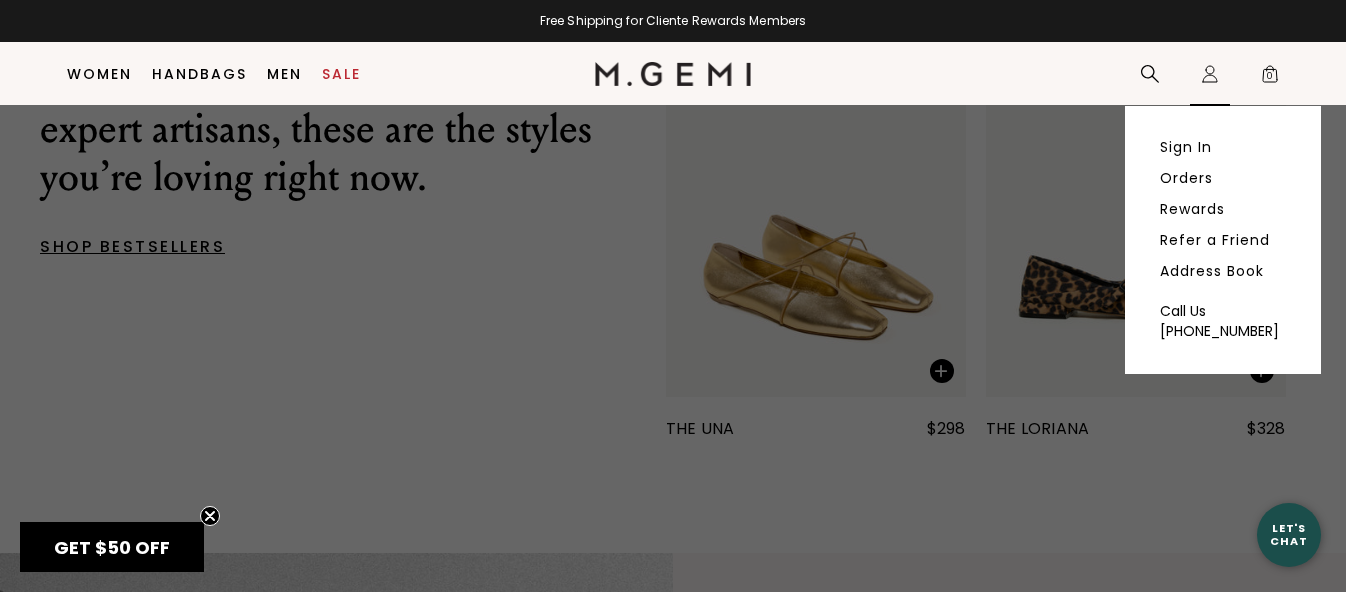 click on "Icons/20x20/profile@2x" 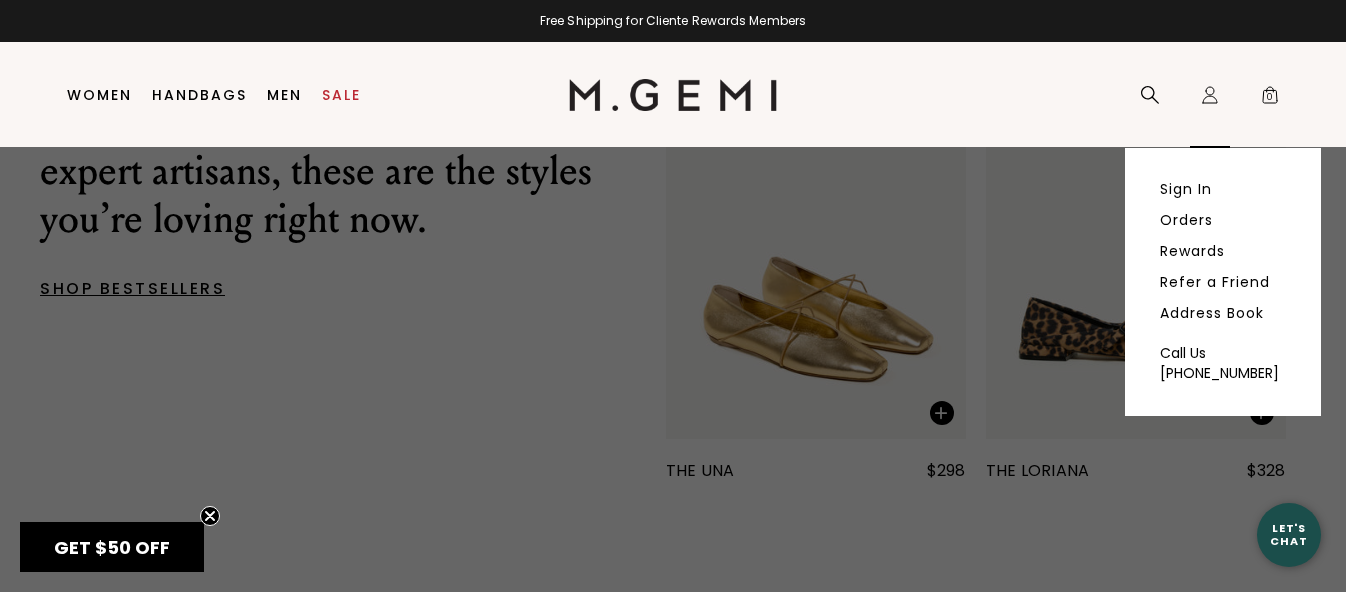 scroll, scrollTop: 0, scrollLeft: 0, axis: both 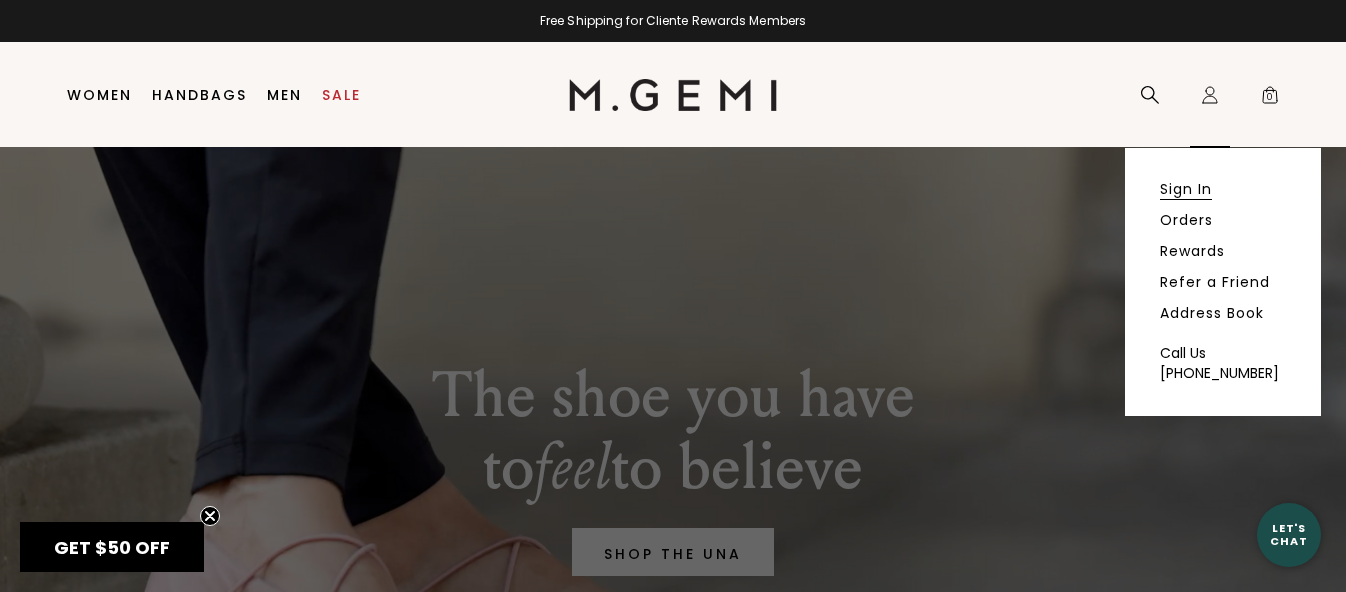 click on "Sign In" at bounding box center [1186, 189] 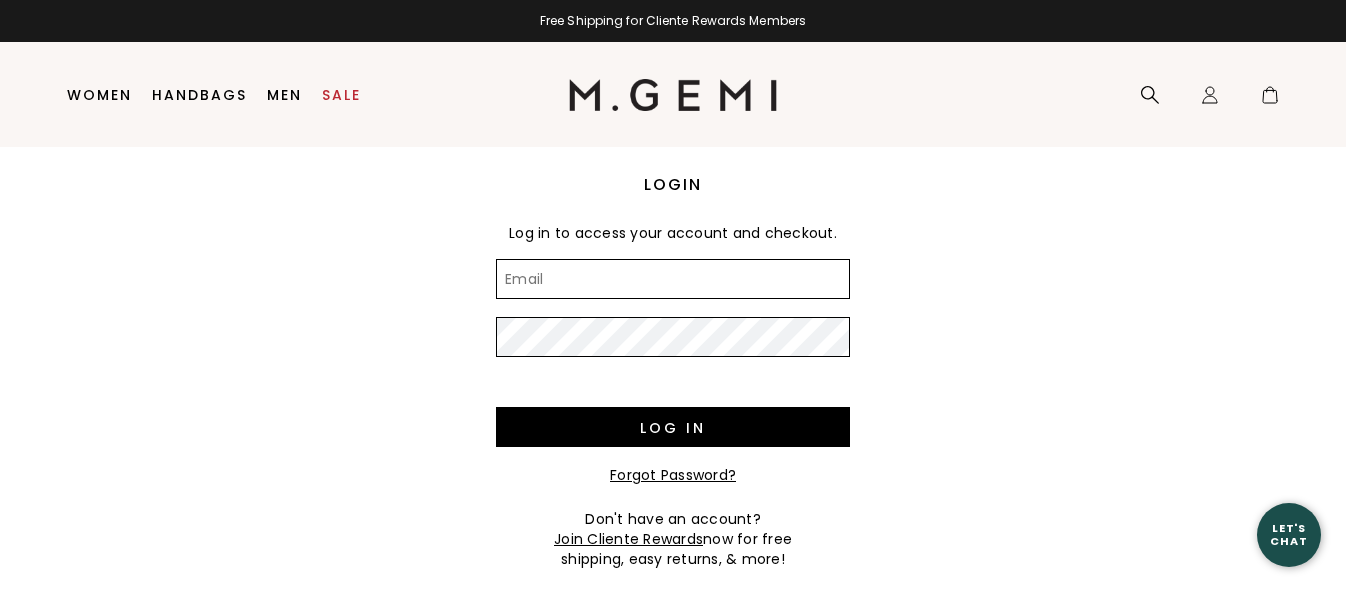 scroll, scrollTop: 0, scrollLeft: 0, axis: both 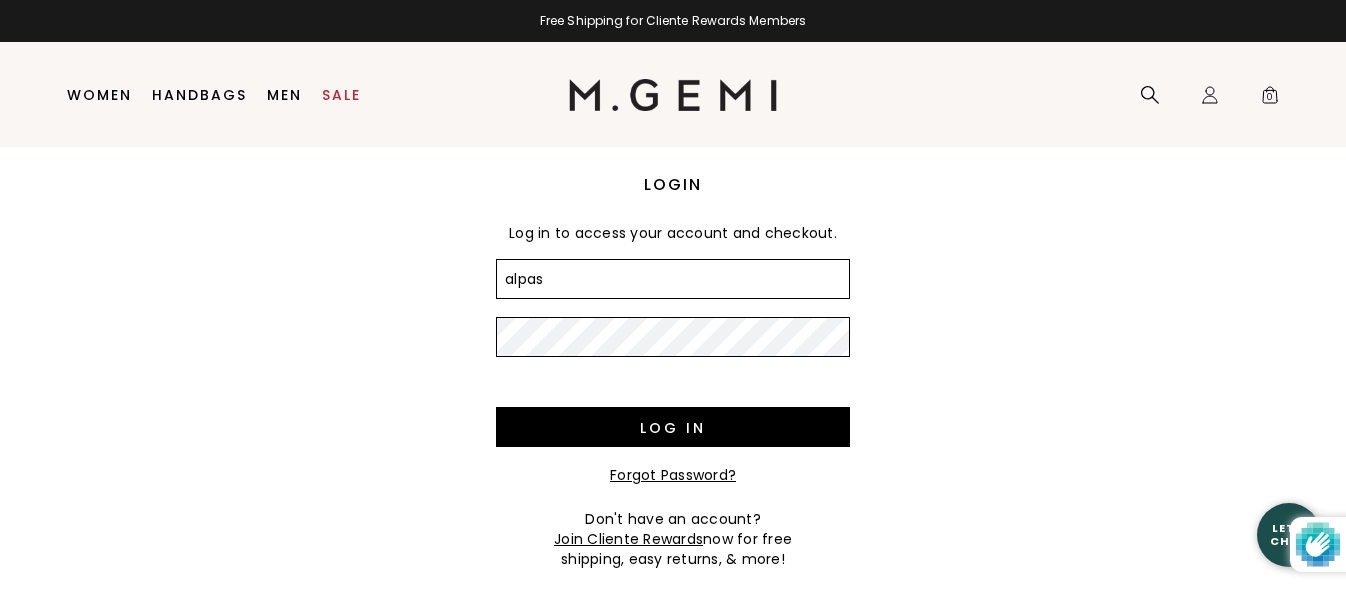 type on "alpashah668@gmail.com" 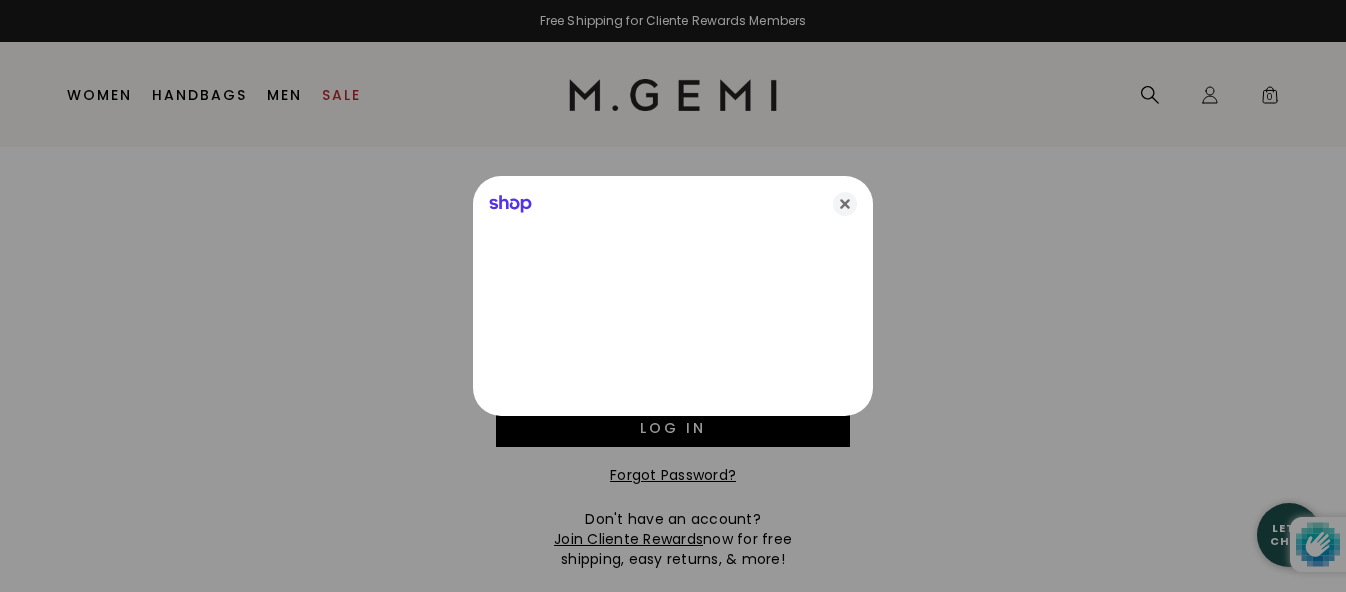 scroll, scrollTop: 0, scrollLeft: 0, axis: both 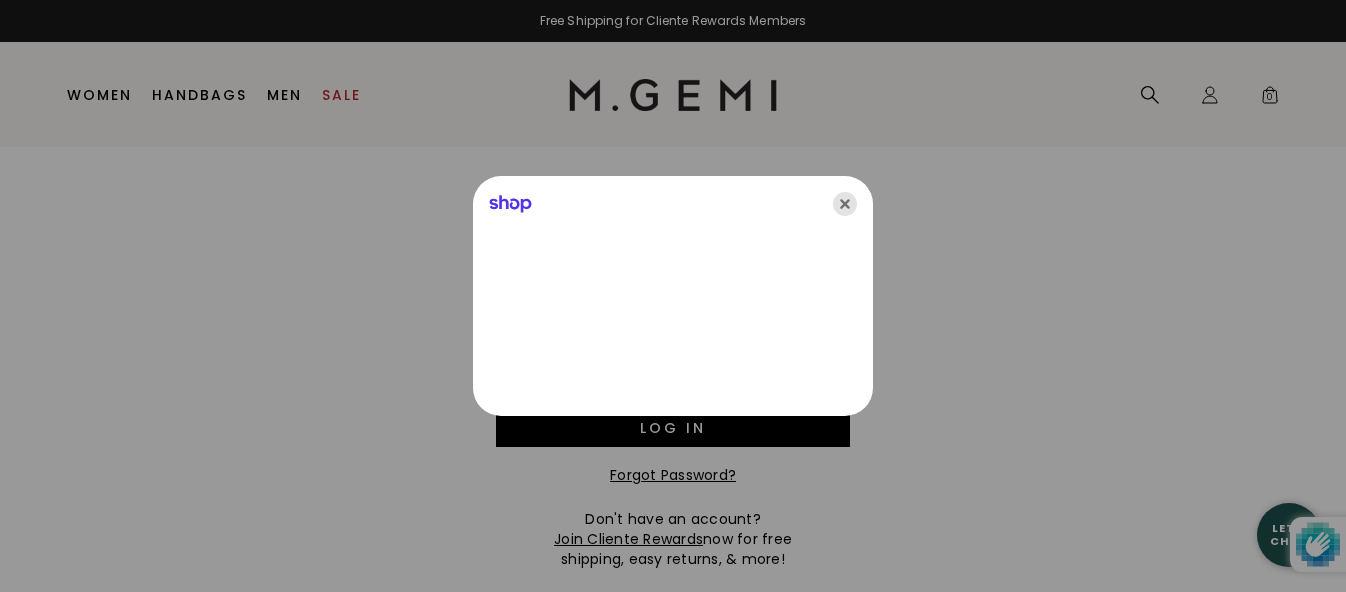 click 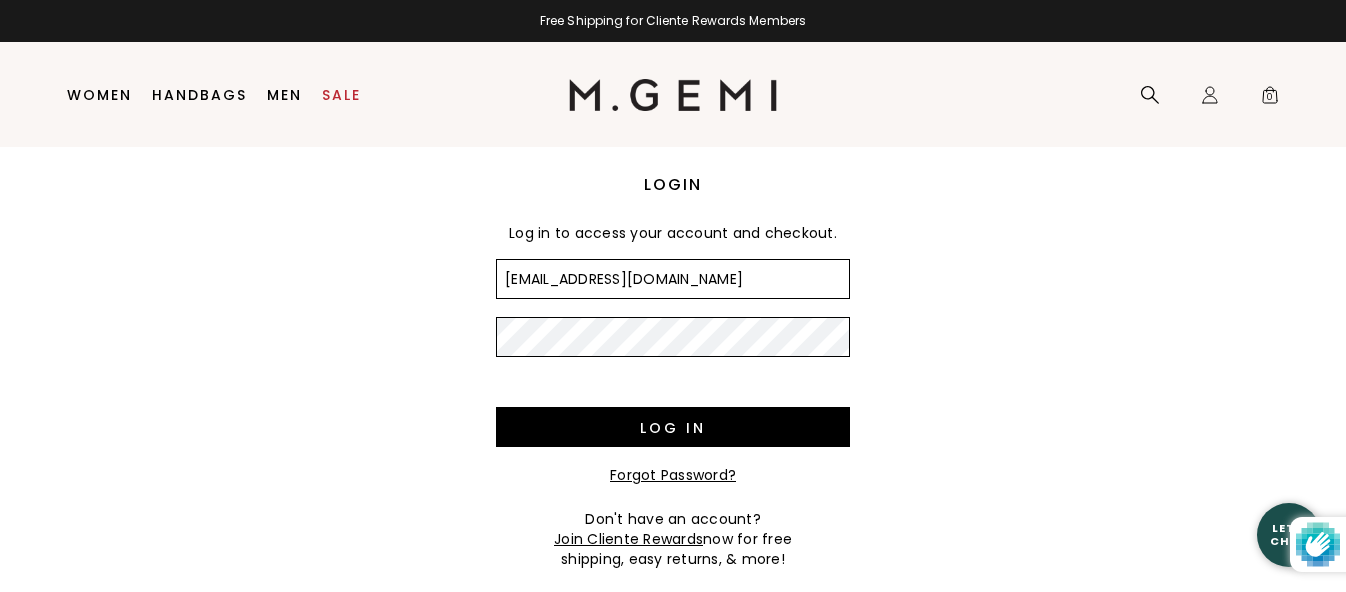 click on "Log in" at bounding box center (673, 427) 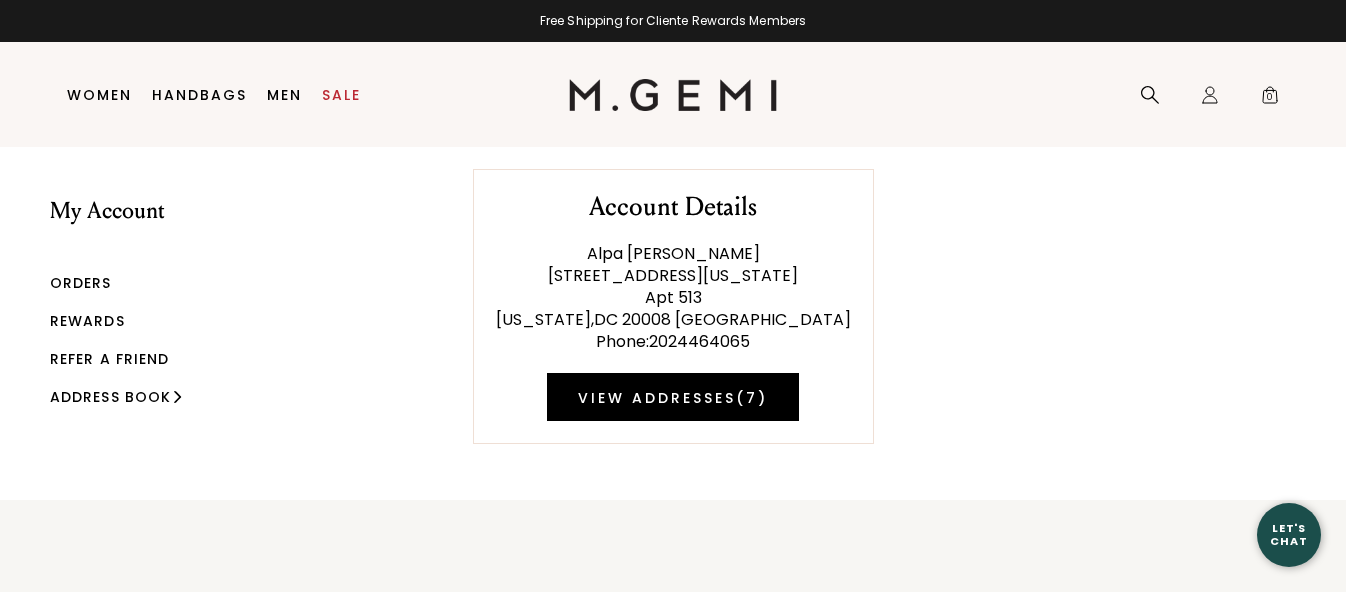 scroll, scrollTop: 0, scrollLeft: 0, axis: both 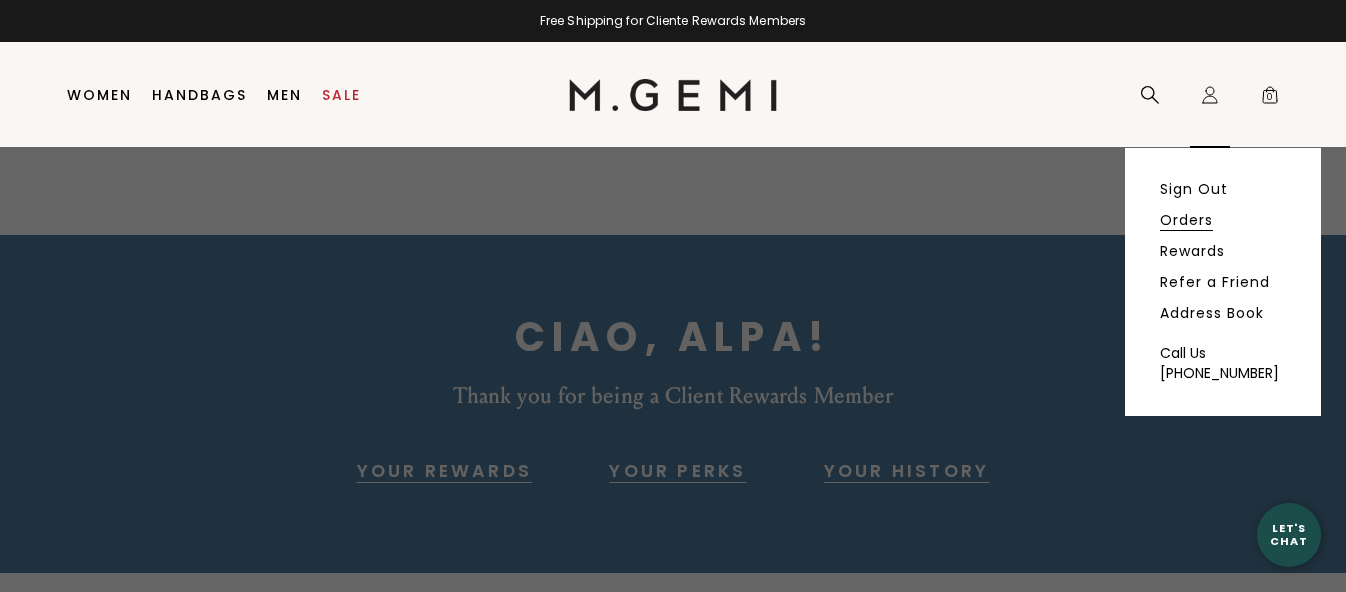 click on "Orders" at bounding box center [1186, 220] 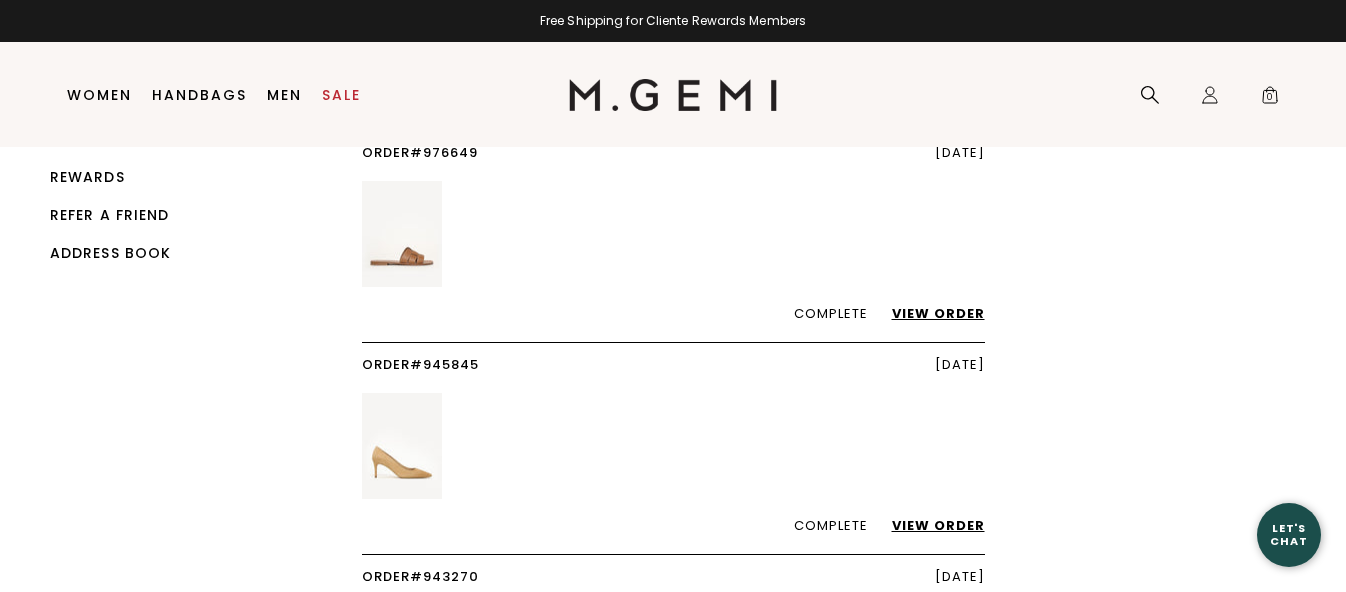 scroll, scrollTop: 60, scrollLeft: 0, axis: vertical 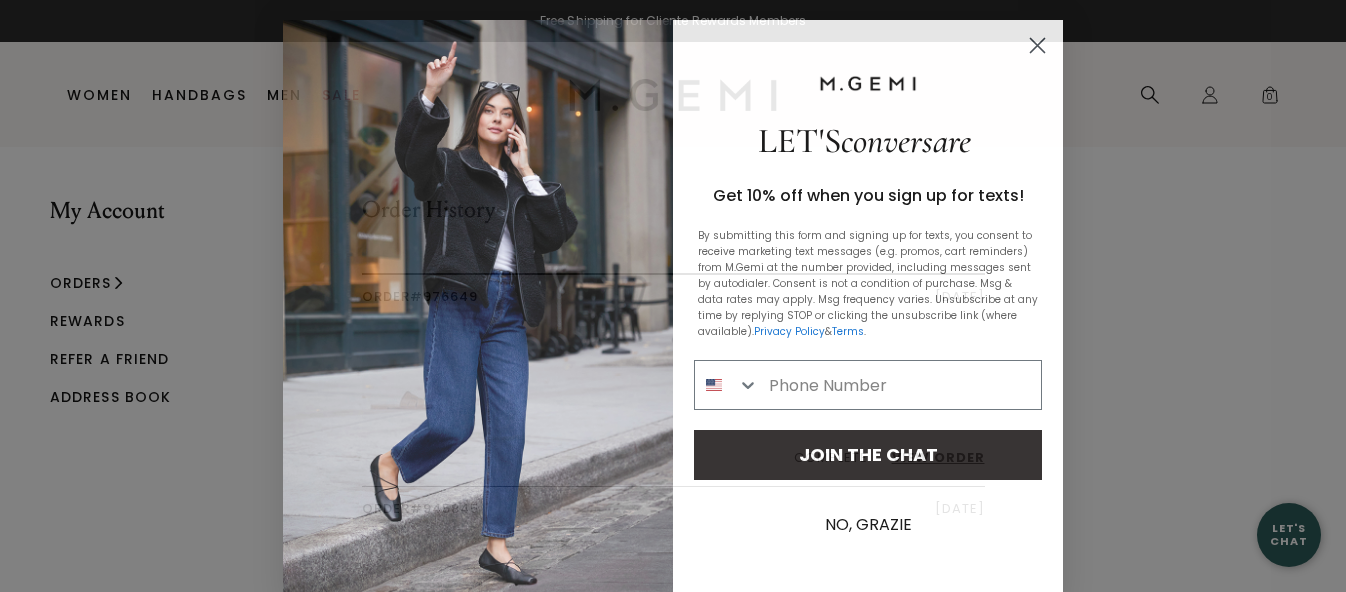 click 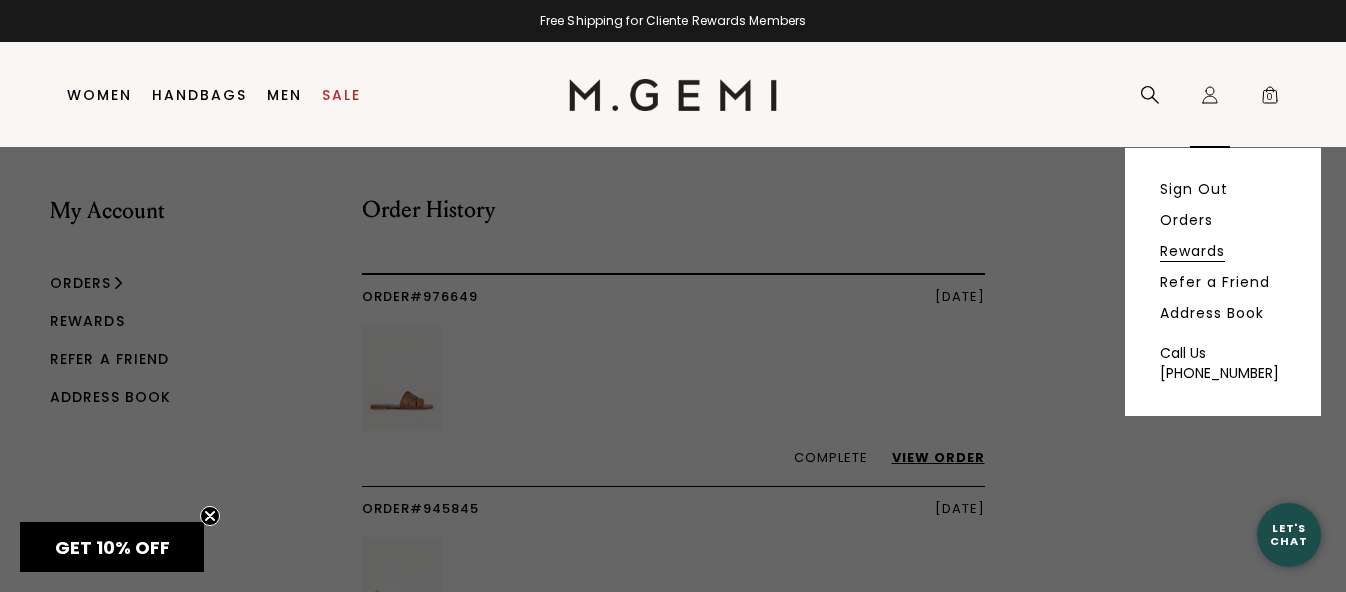 click on "Rewards" at bounding box center (1192, 251) 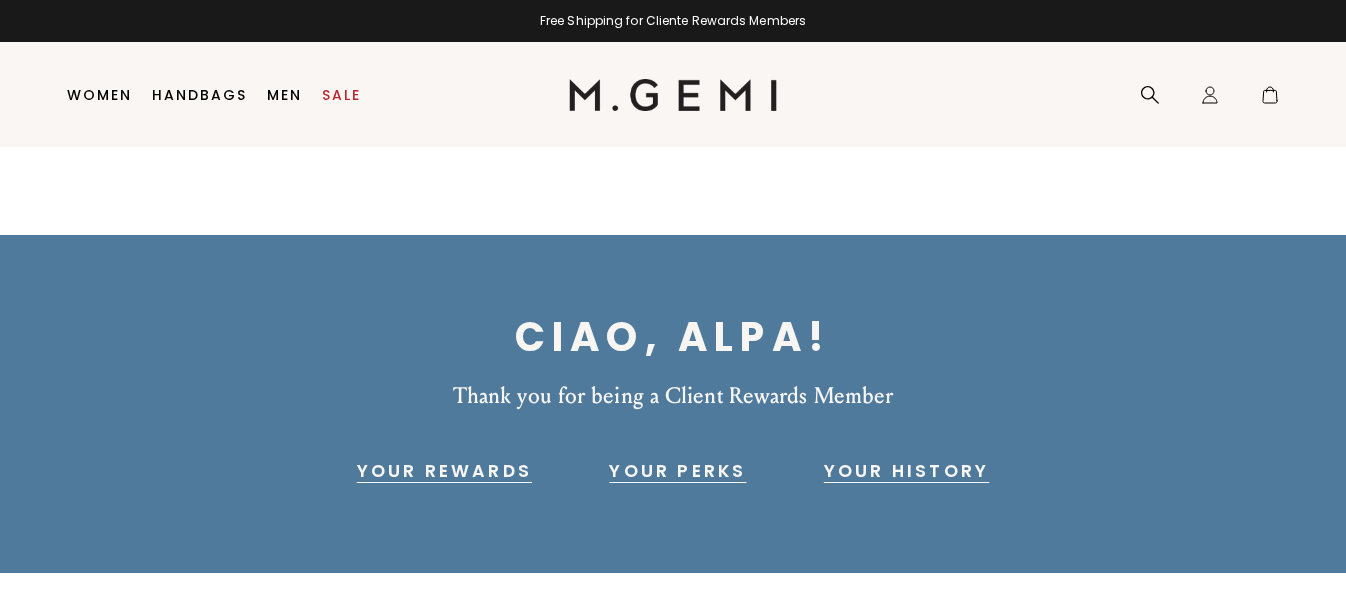 scroll, scrollTop: 0, scrollLeft: 0, axis: both 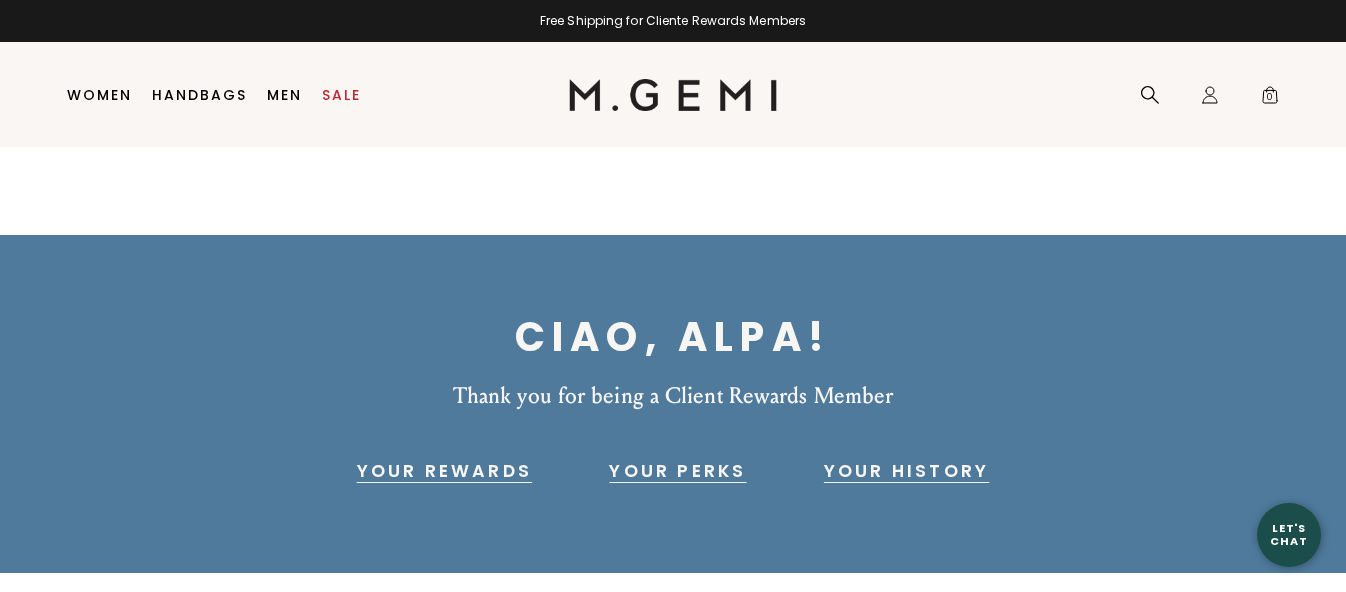 click on "Your Rewards" at bounding box center (444, 471) 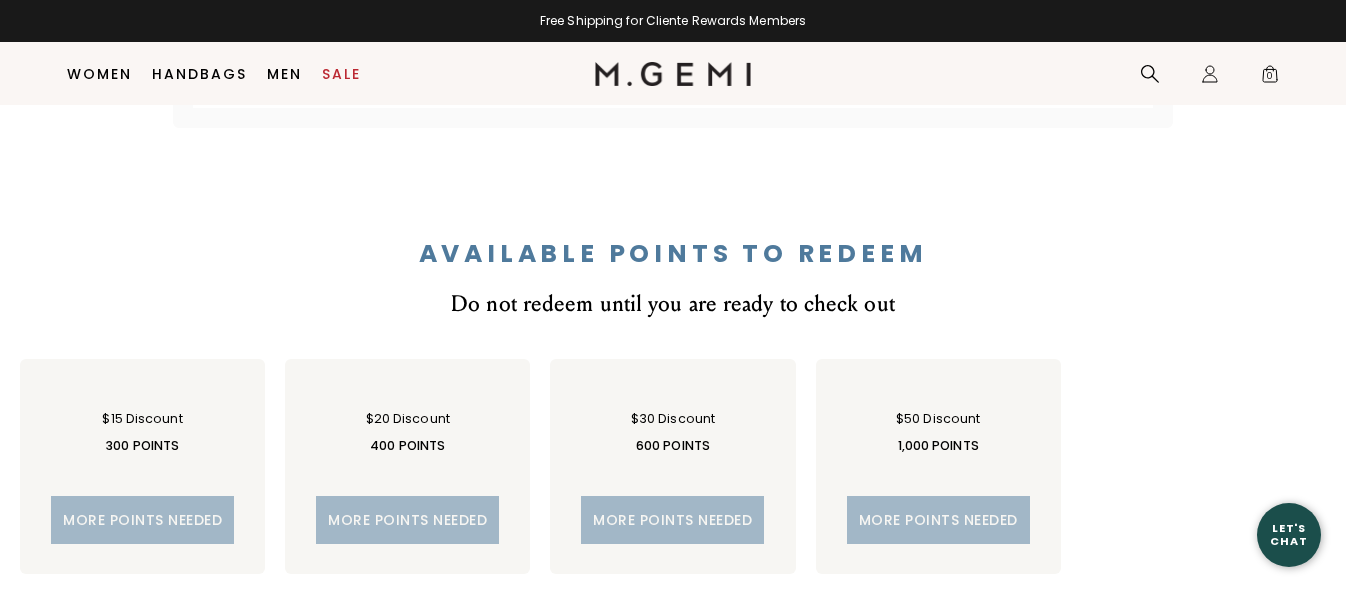 scroll, scrollTop: 756, scrollLeft: 0, axis: vertical 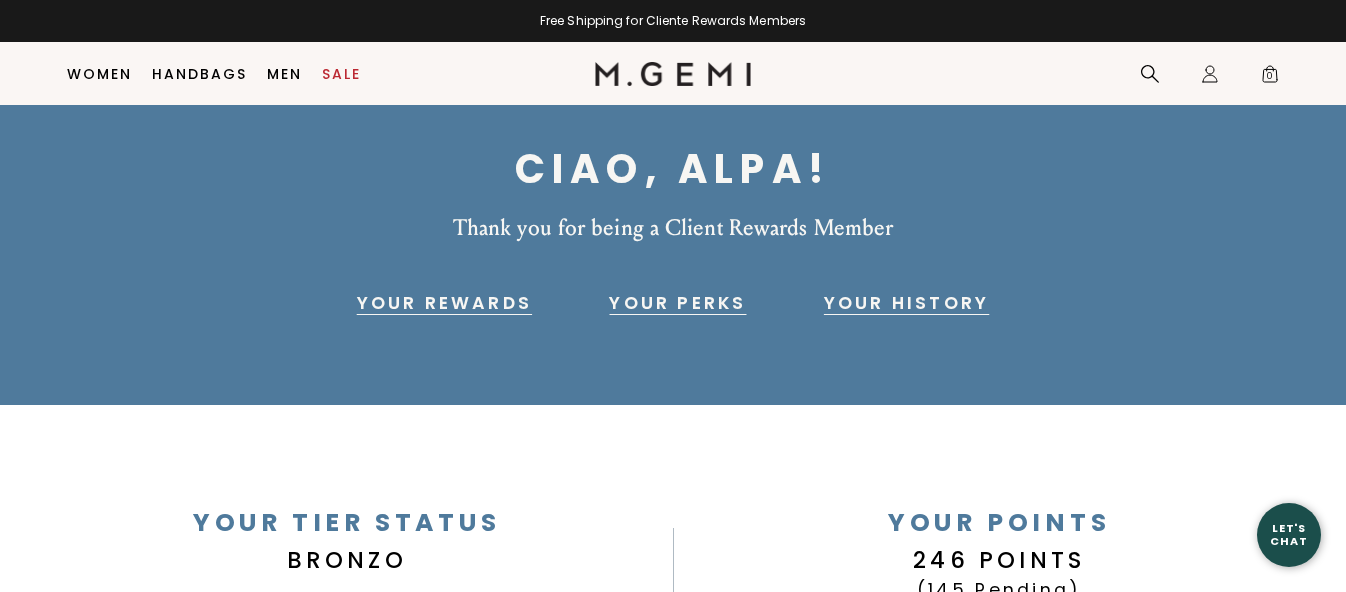 click on "Your History" at bounding box center [906, 303] 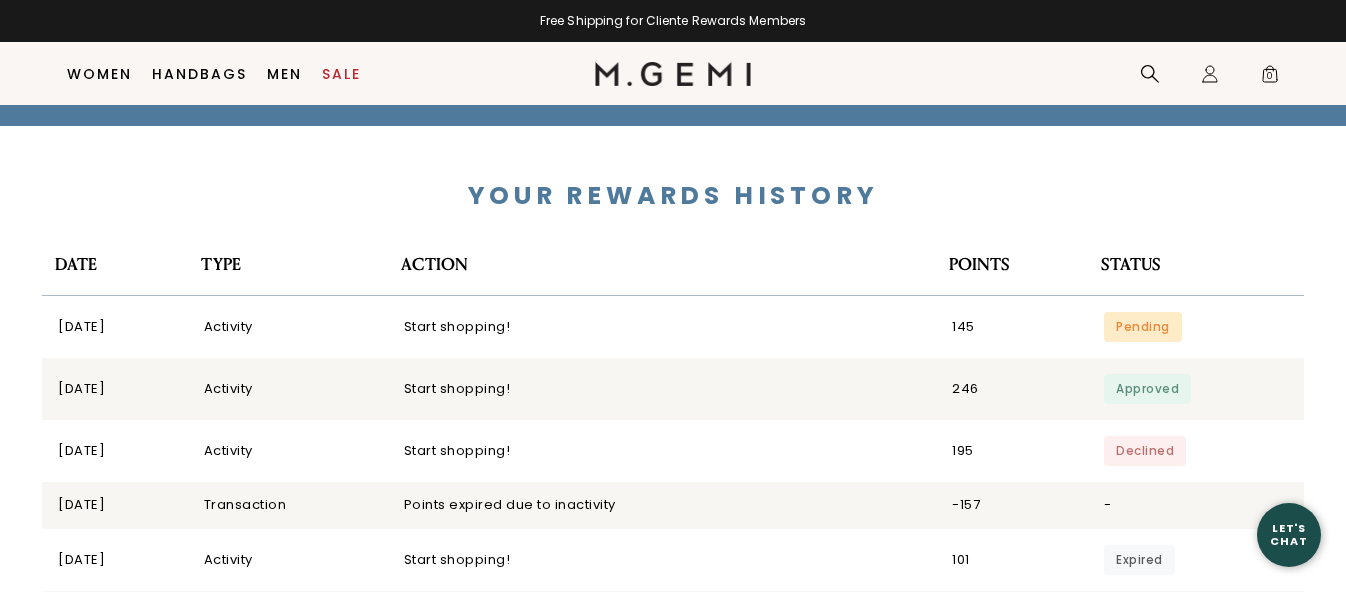 click on "145" at bounding box center [1012, 327] 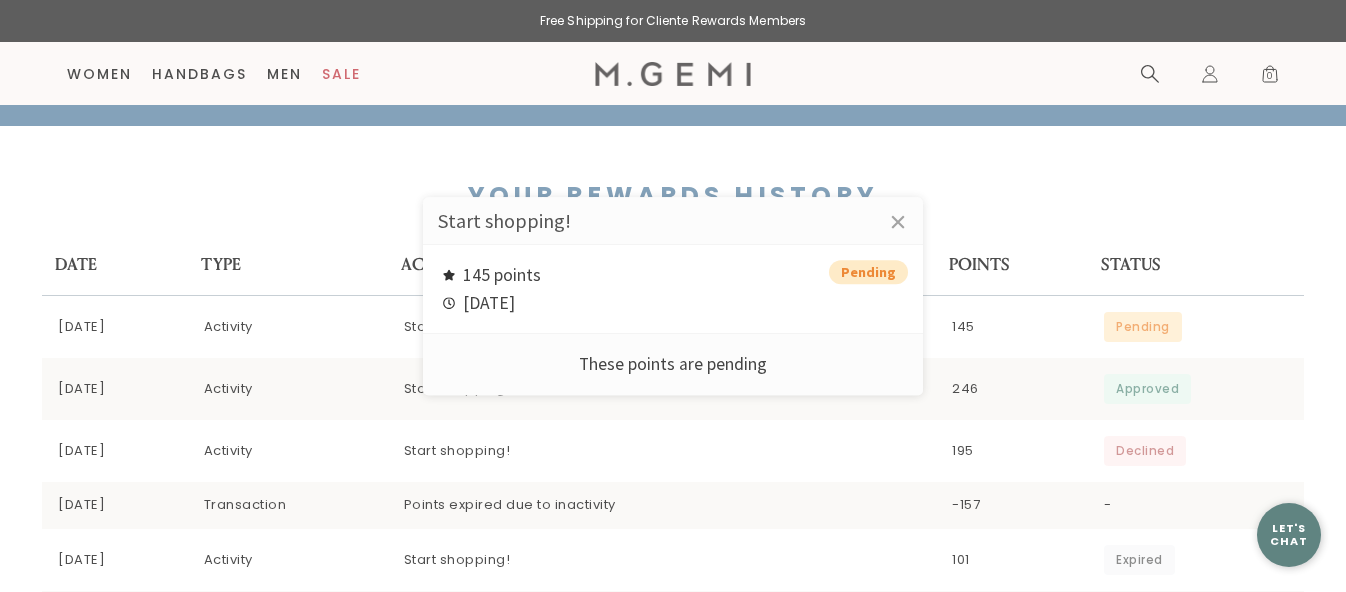 click at bounding box center [673, 296] 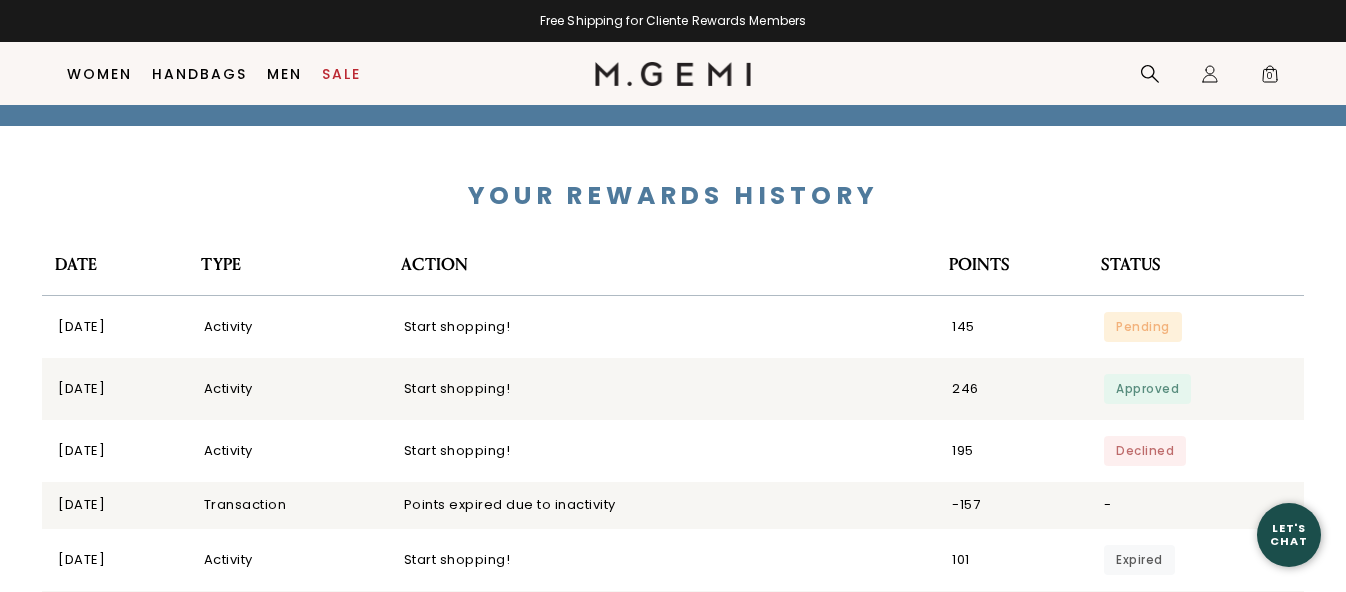 click on "Pending" at bounding box center [1143, 327] 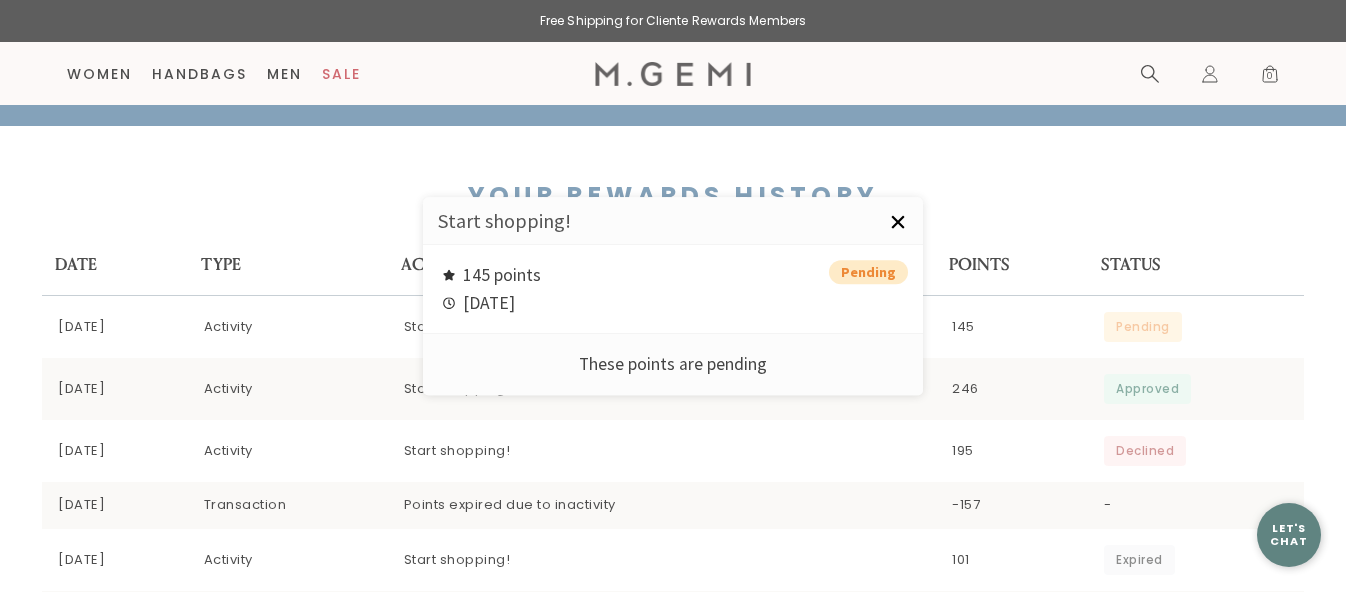click on "×" at bounding box center (898, 222) 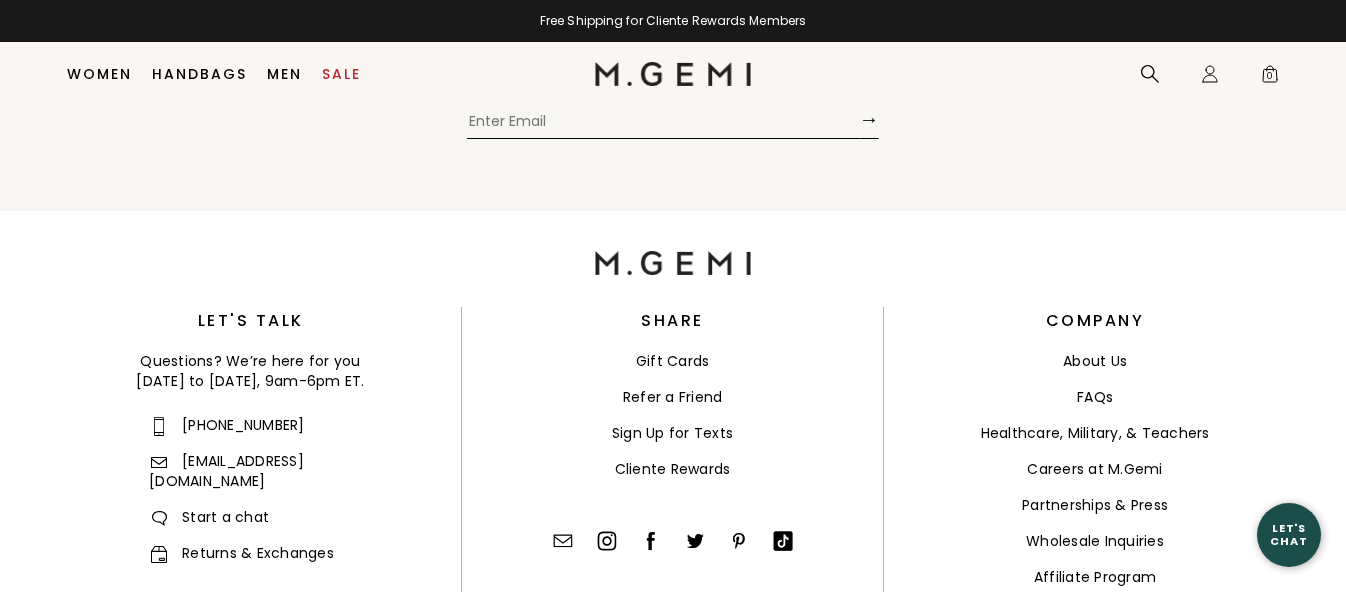 scroll, scrollTop: 5644, scrollLeft: 0, axis: vertical 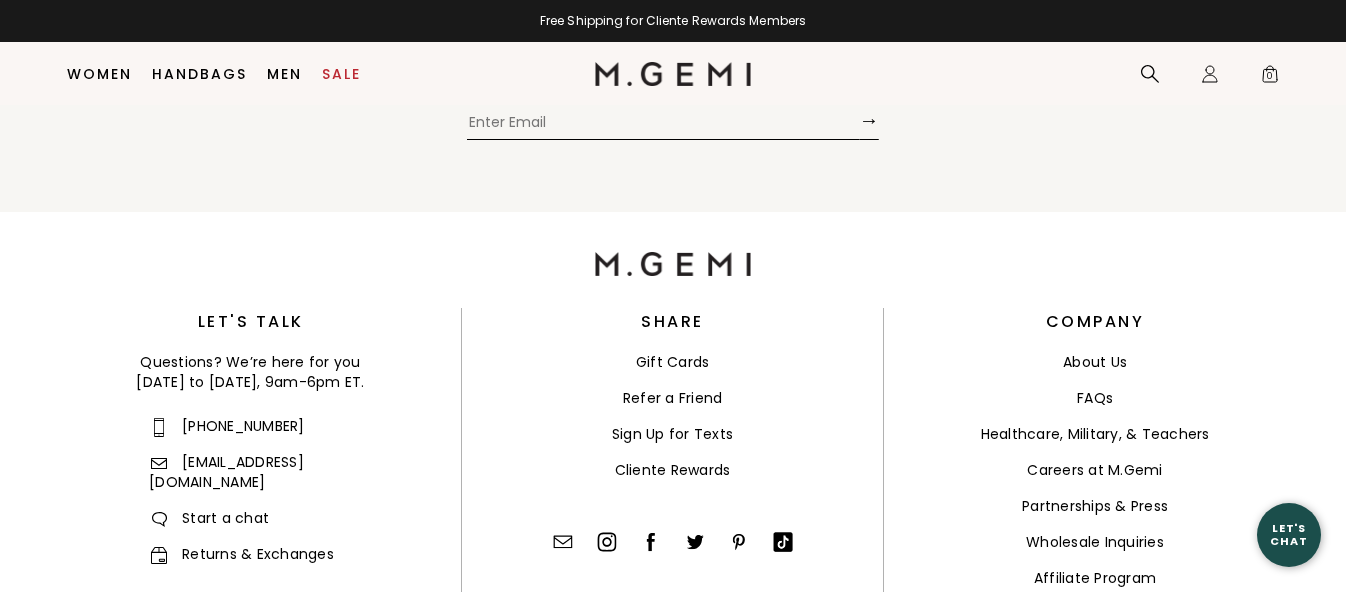 click on "Cliente Rewards" at bounding box center (673, 470) 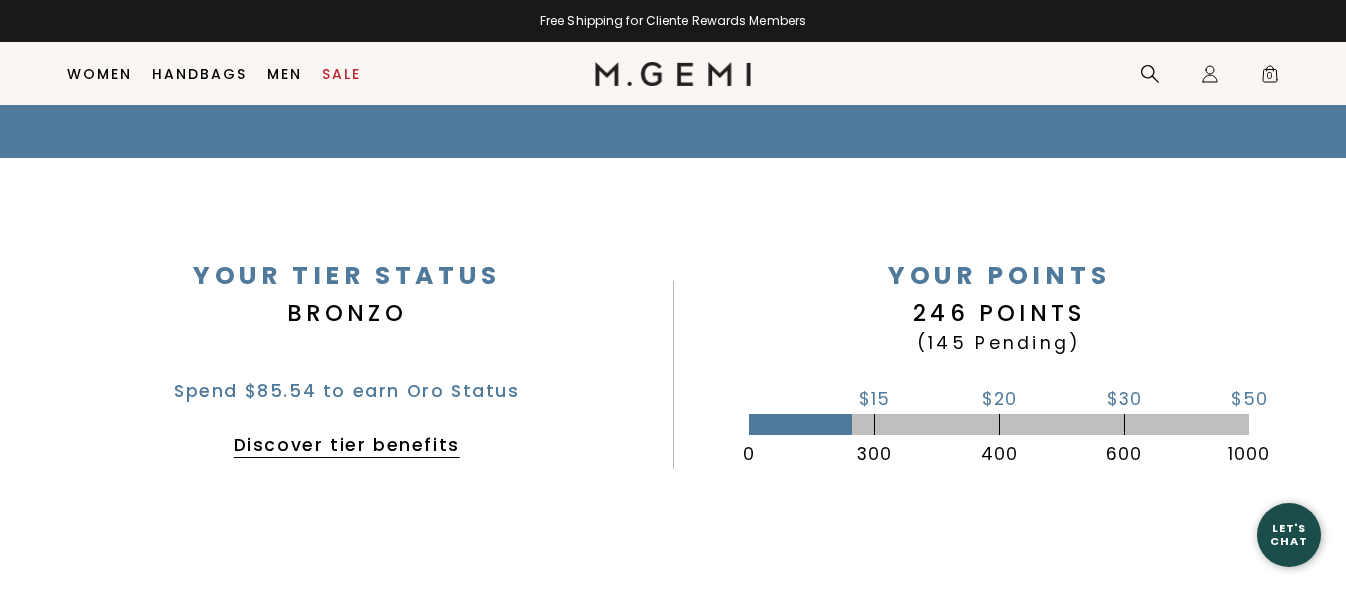 scroll, scrollTop: 1068, scrollLeft: 0, axis: vertical 